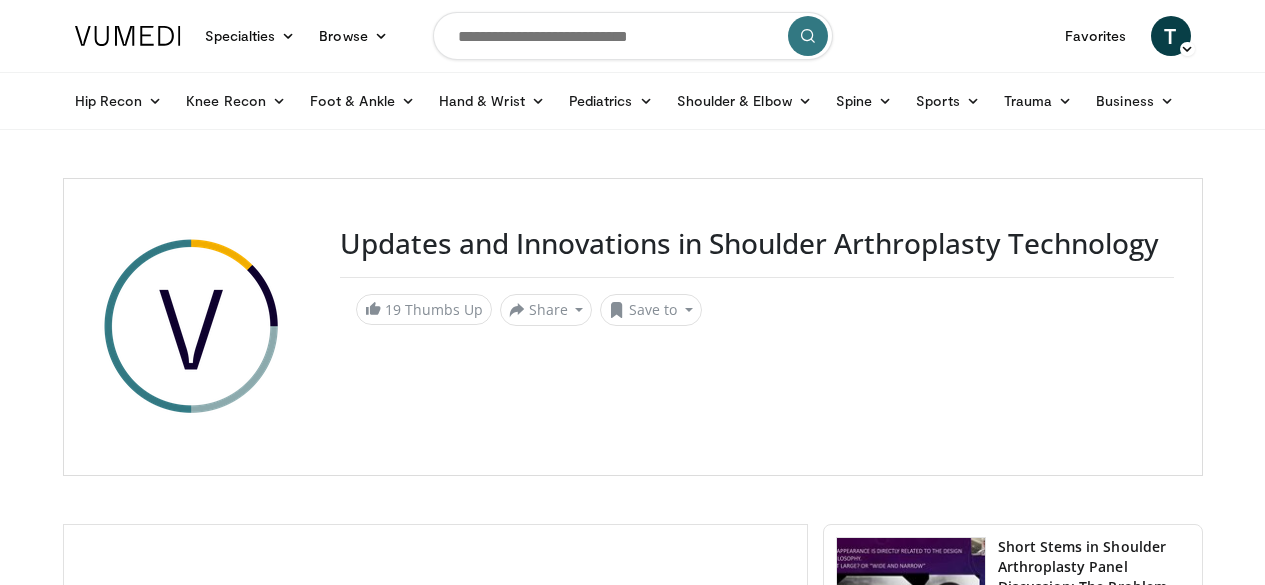 scroll, scrollTop: 200, scrollLeft: 0, axis: vertical 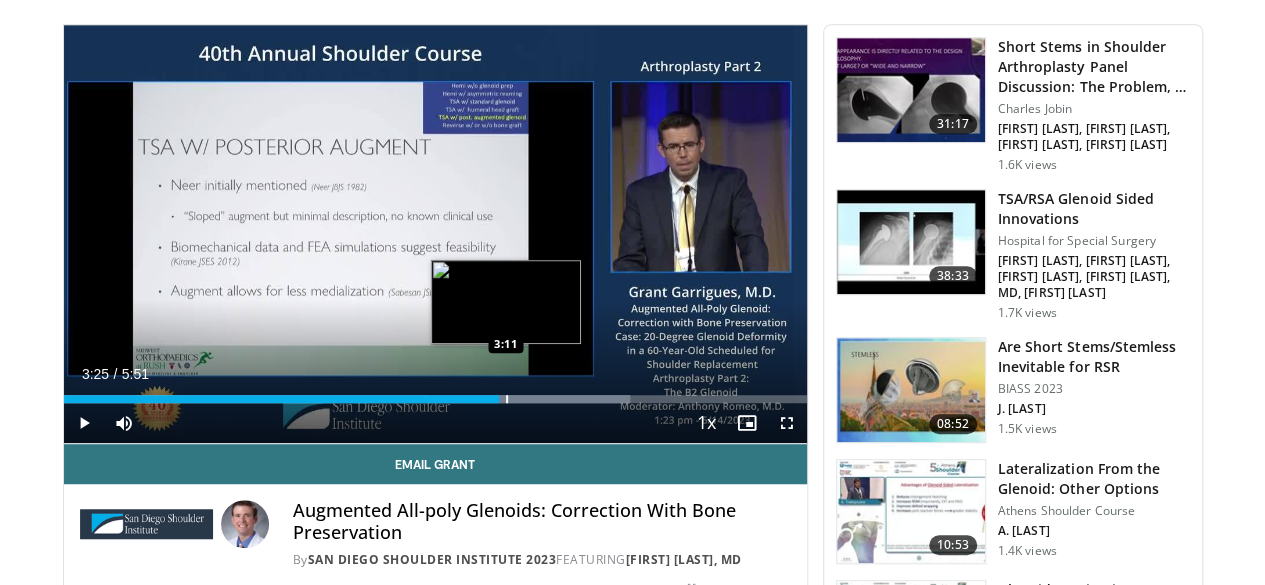 click at bounding box center (507, 399) 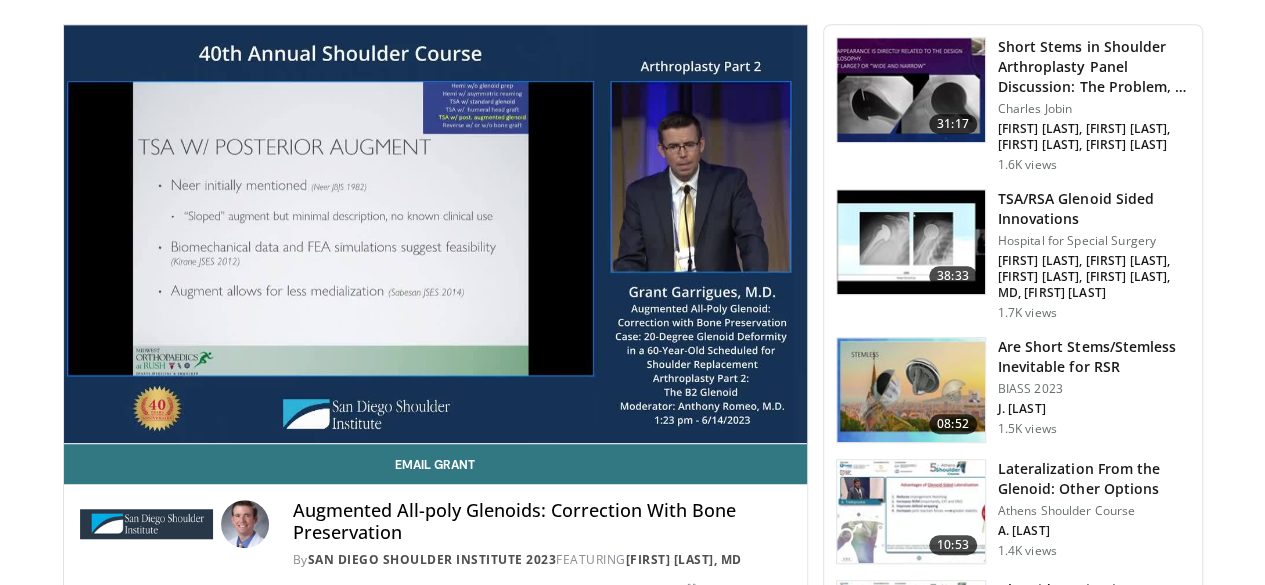 click at bounding box center (911, 390) 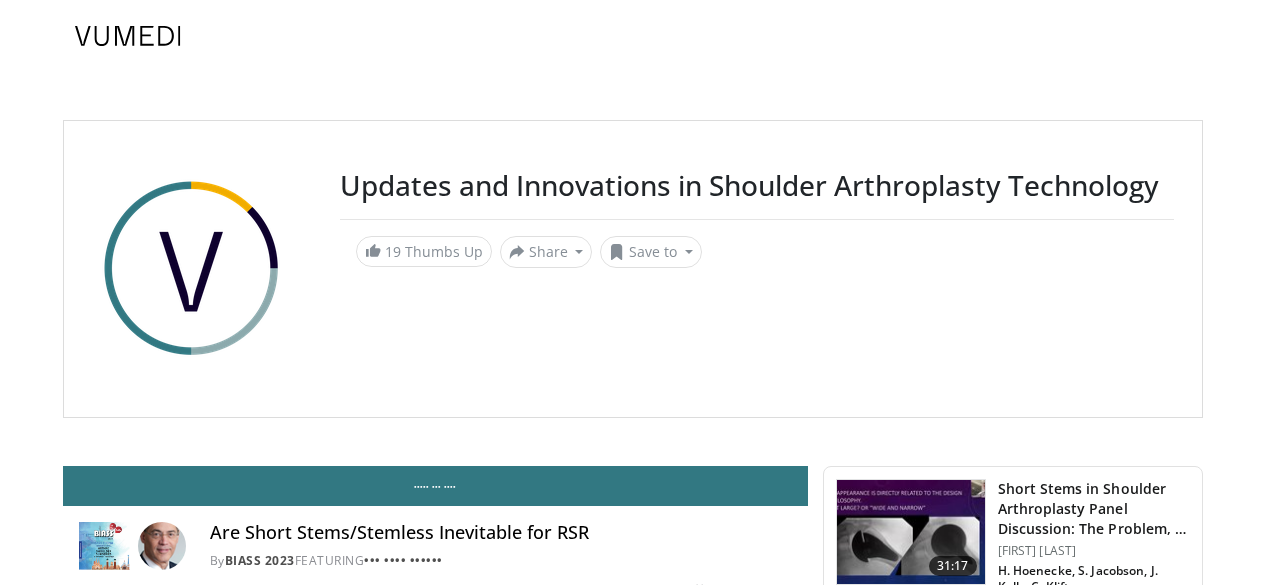 scroll, scrollTop: 0, scrollLeft: 0, axis: both 